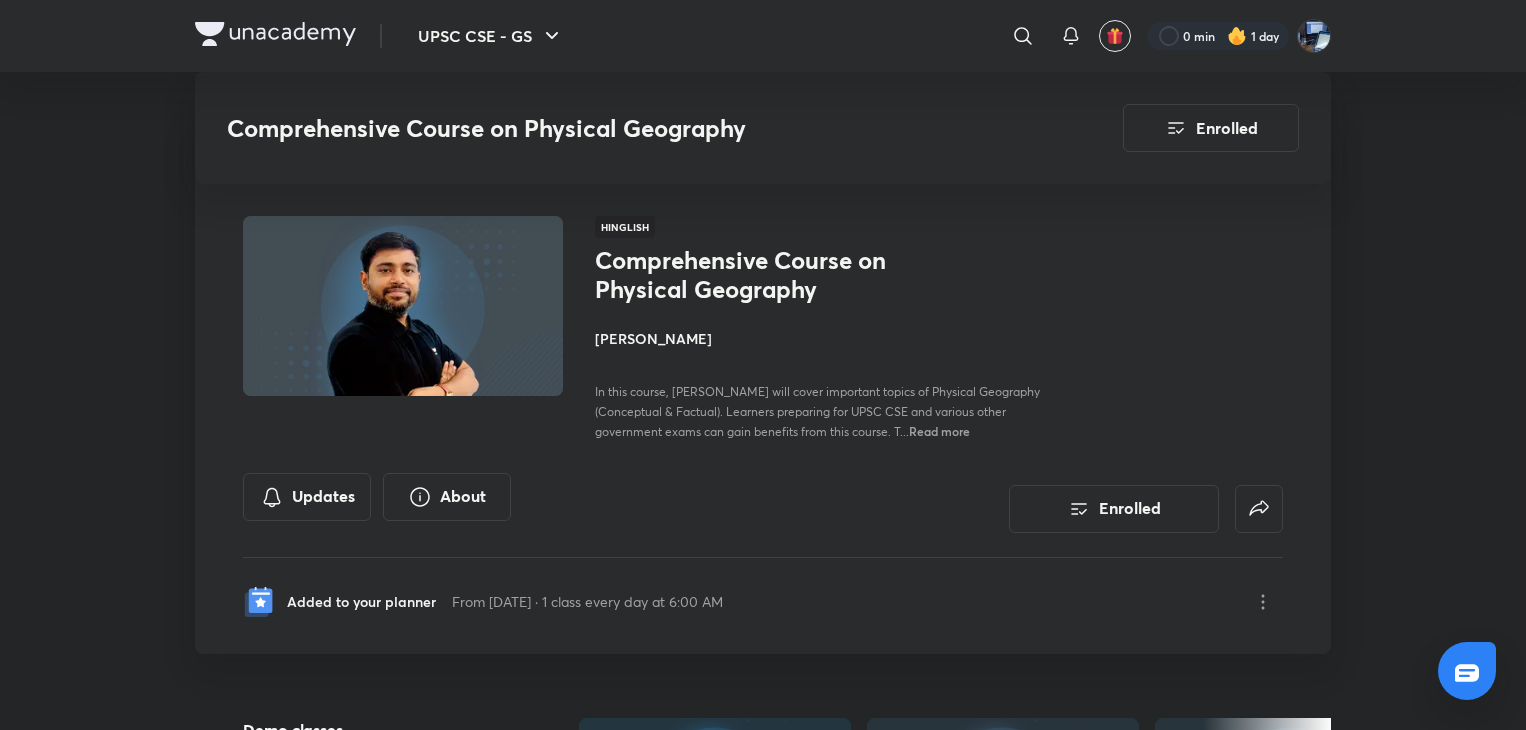scroll, scrollTop: 1680, scrollLeft: 0, axis: vertical 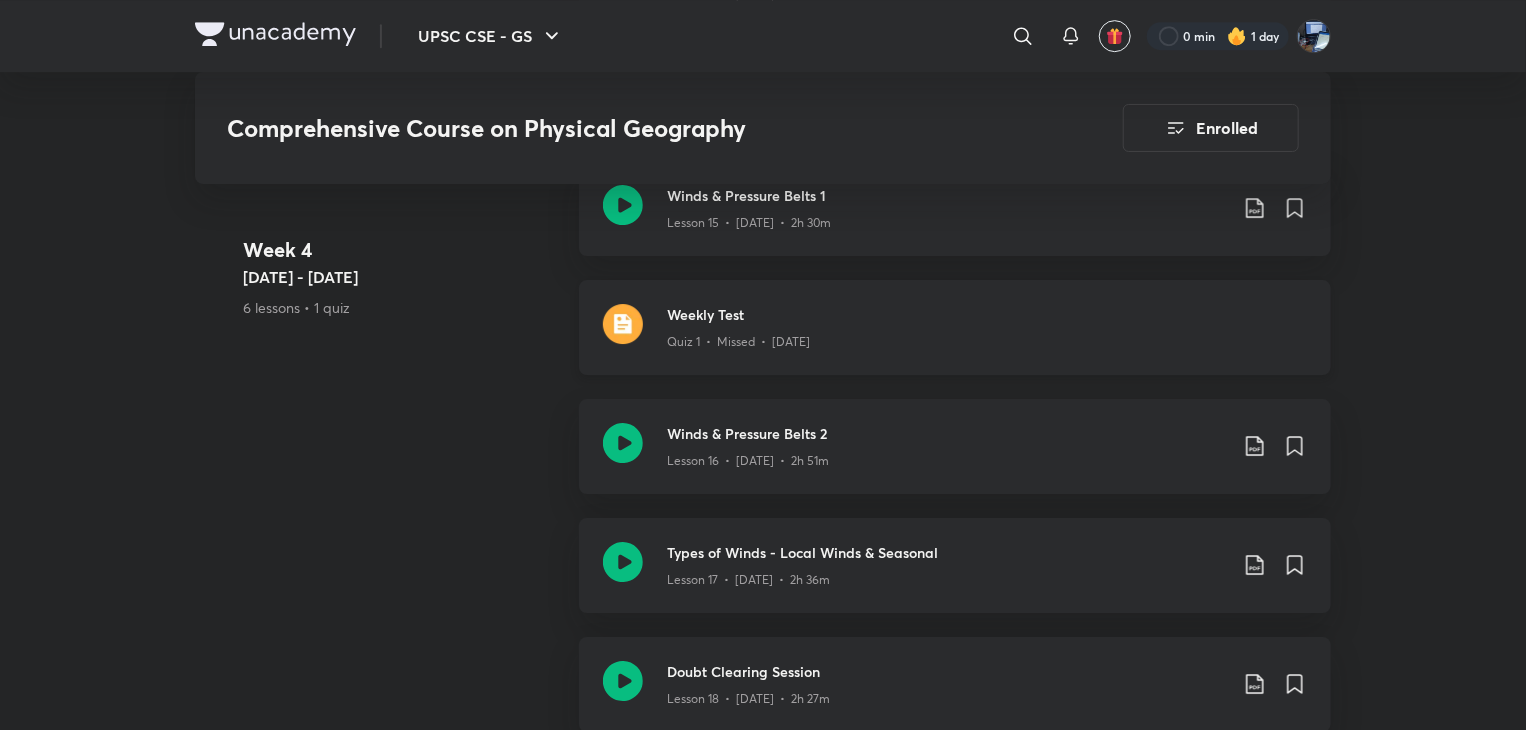 click on "Weekly Test Quiz 1  •  Missed  •  [DATE]" at bounding box center [955, 327] 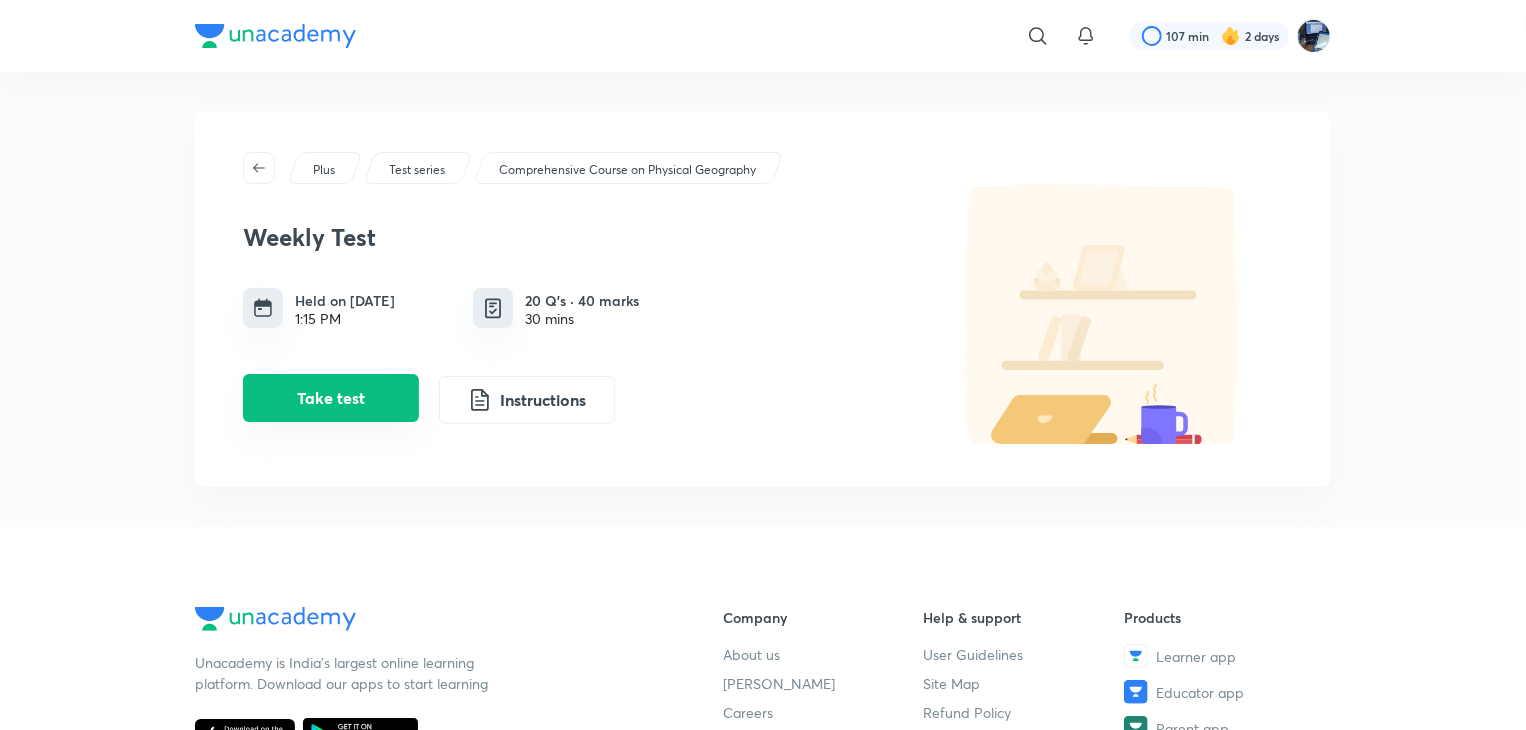 click on "Take test" at bounding box center (331, 398) 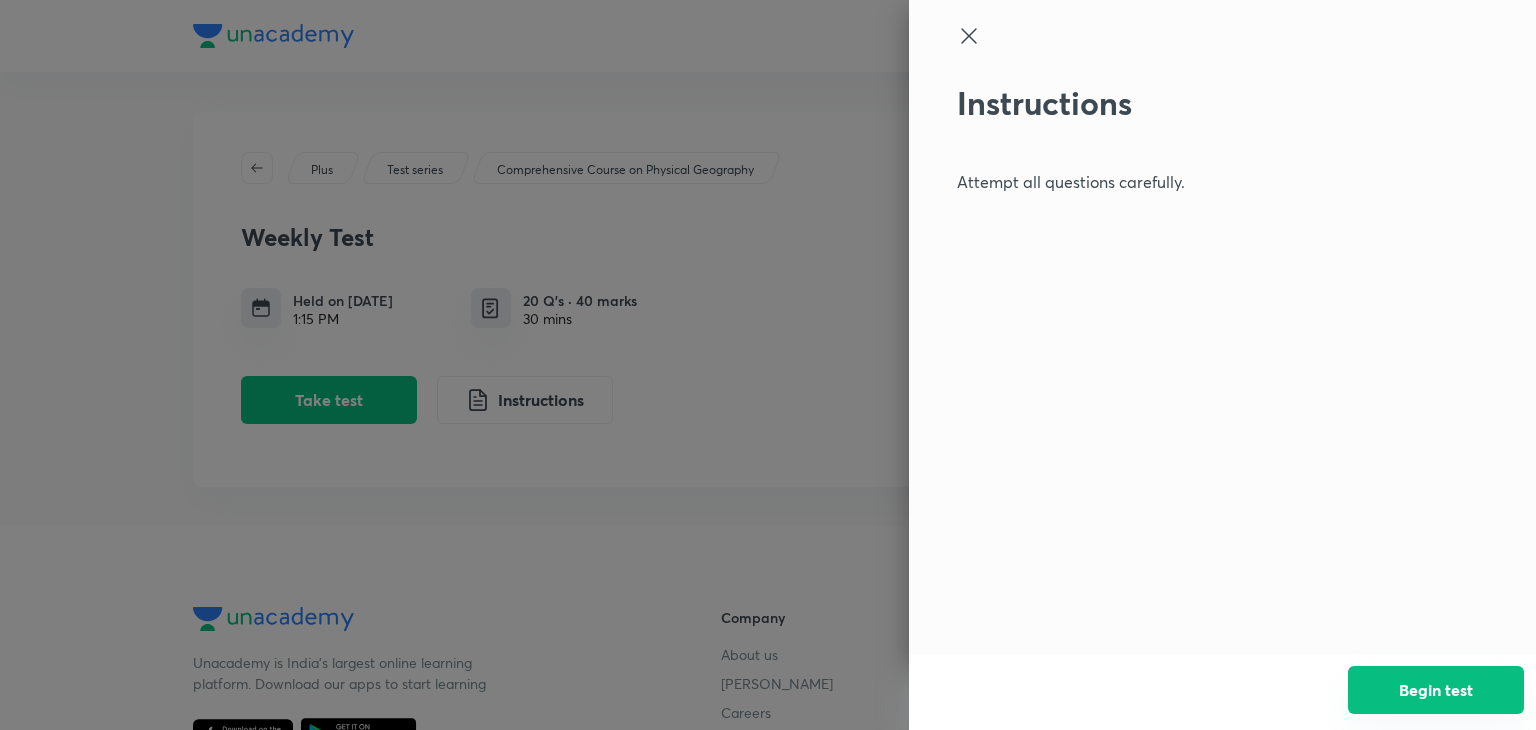 click on "Begin test" at bounding box center [1436, 690] 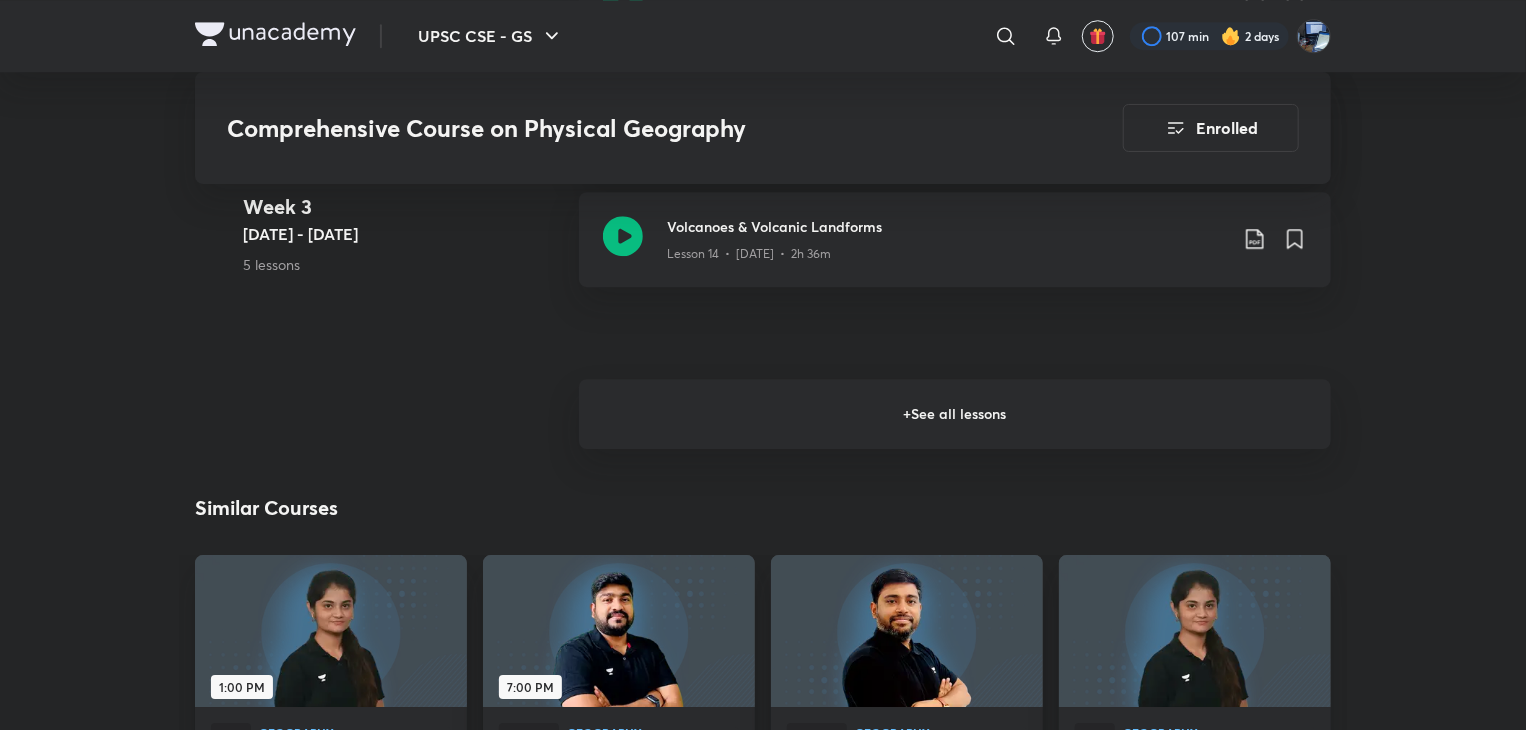 scroll, scrollTop: 2920, scrollLeft: 0, axis: vertical 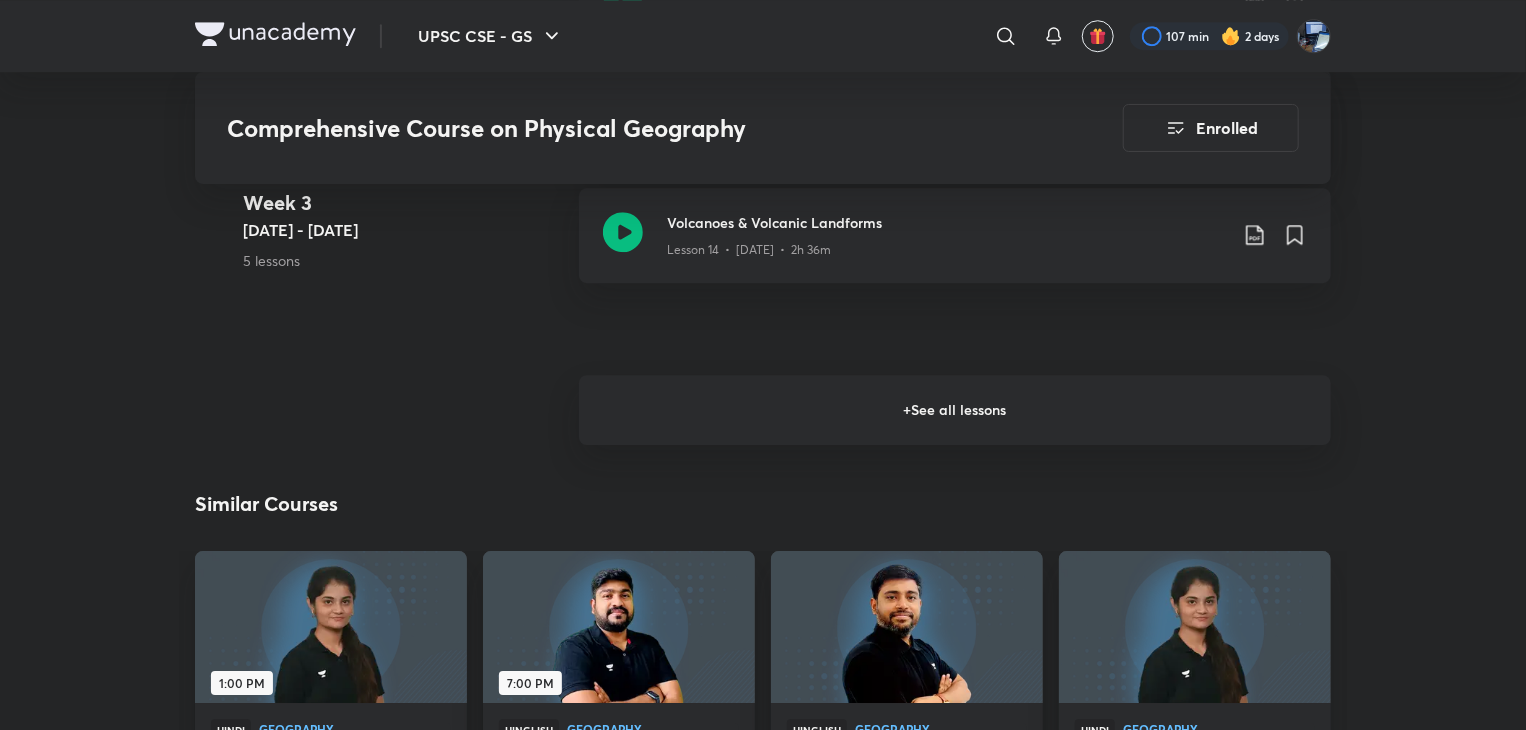 click on "+  See all lessons" at bounding box center [955, 410] 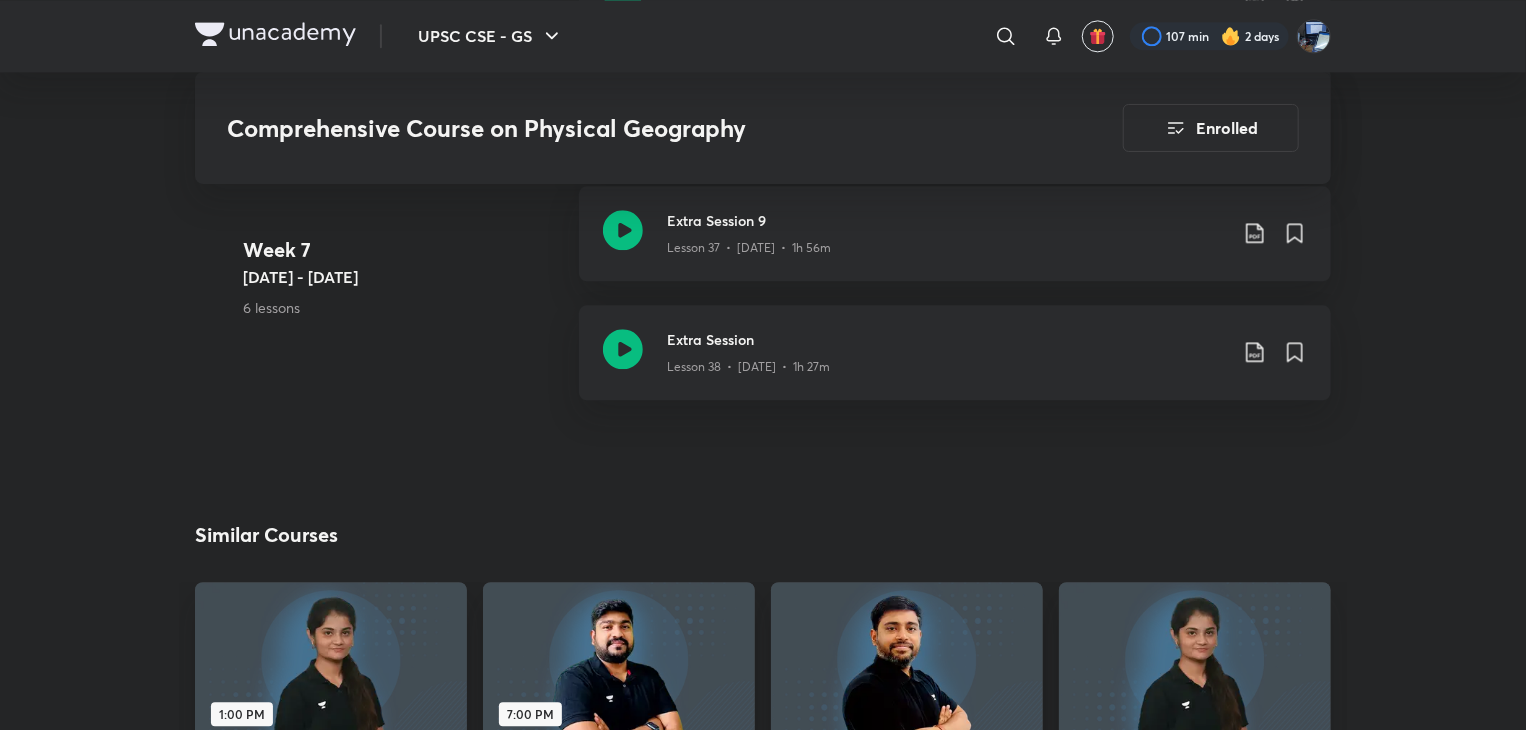 scroll, scrollTop: 6160, scrollLeft: 0, axis: vertical 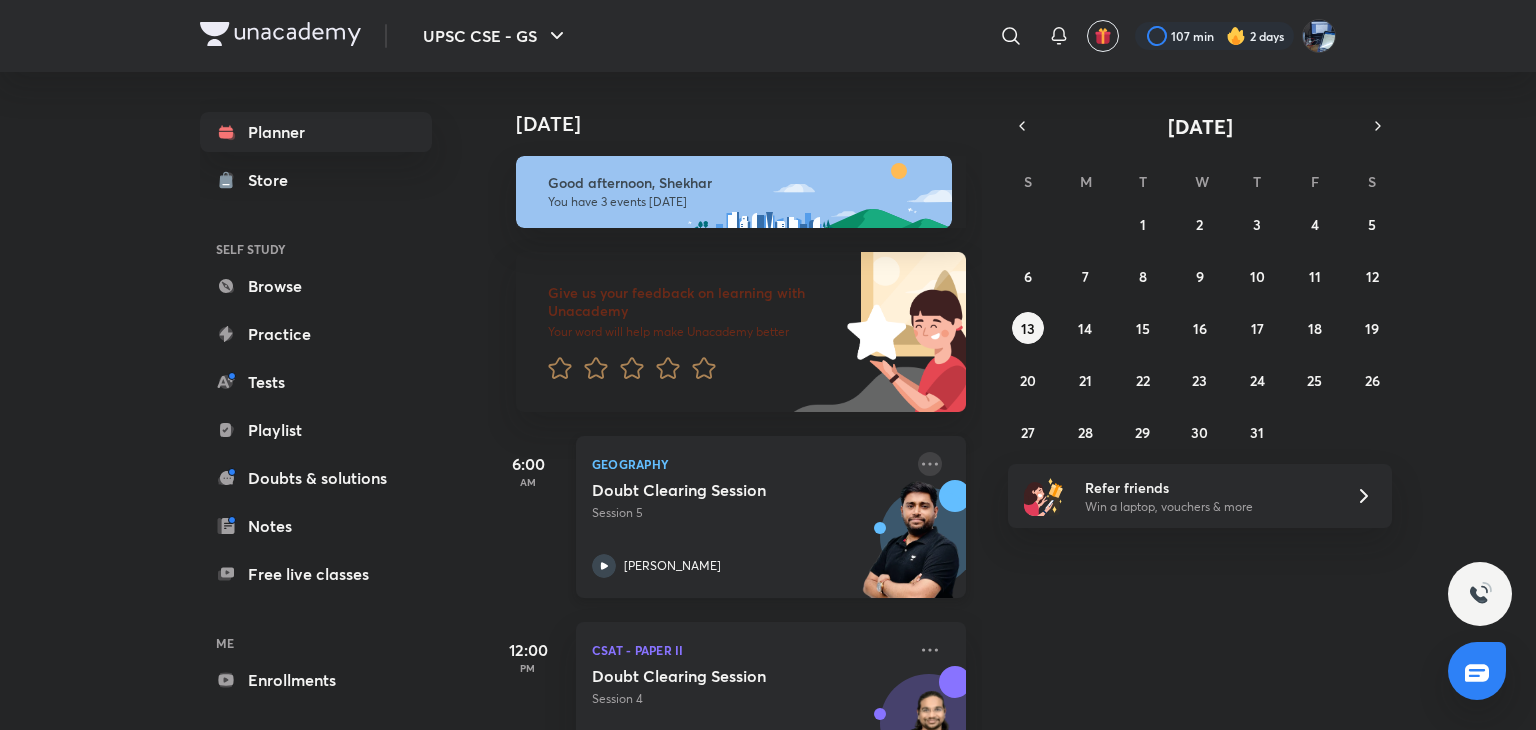 click 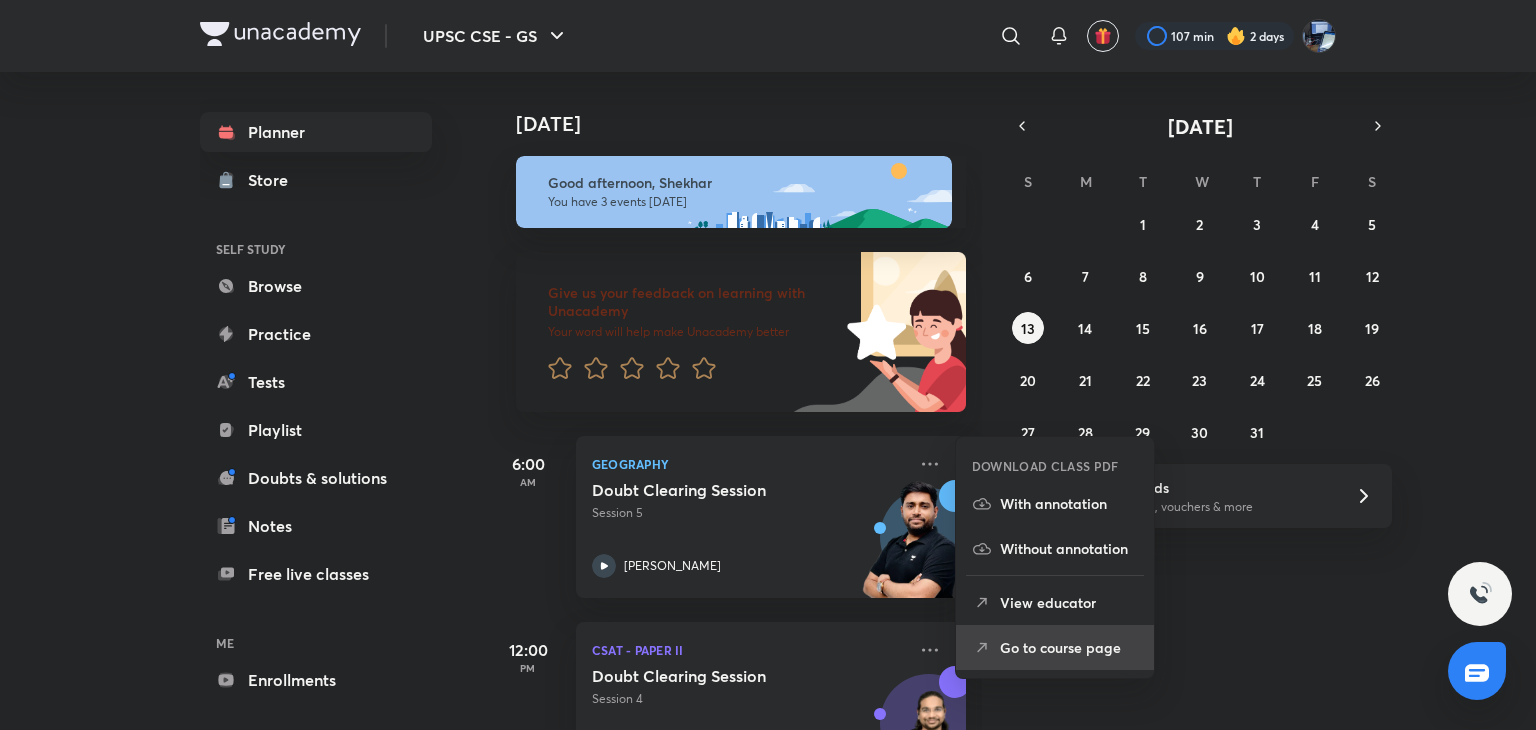 click on "Go to course page" at bounding box center (1069, 647) 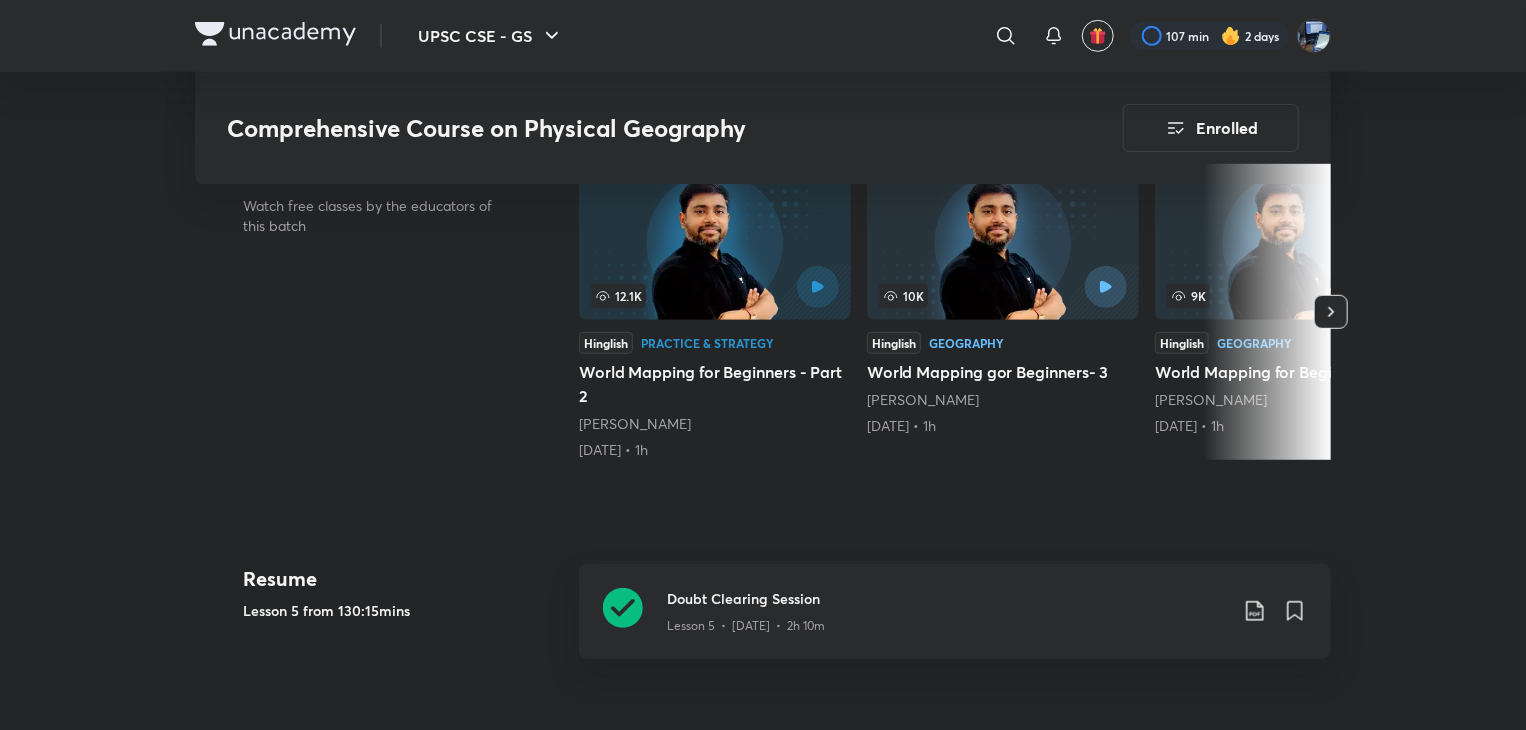scroll, scrollTop: 560, scrollLeft: 0, axis: vertical 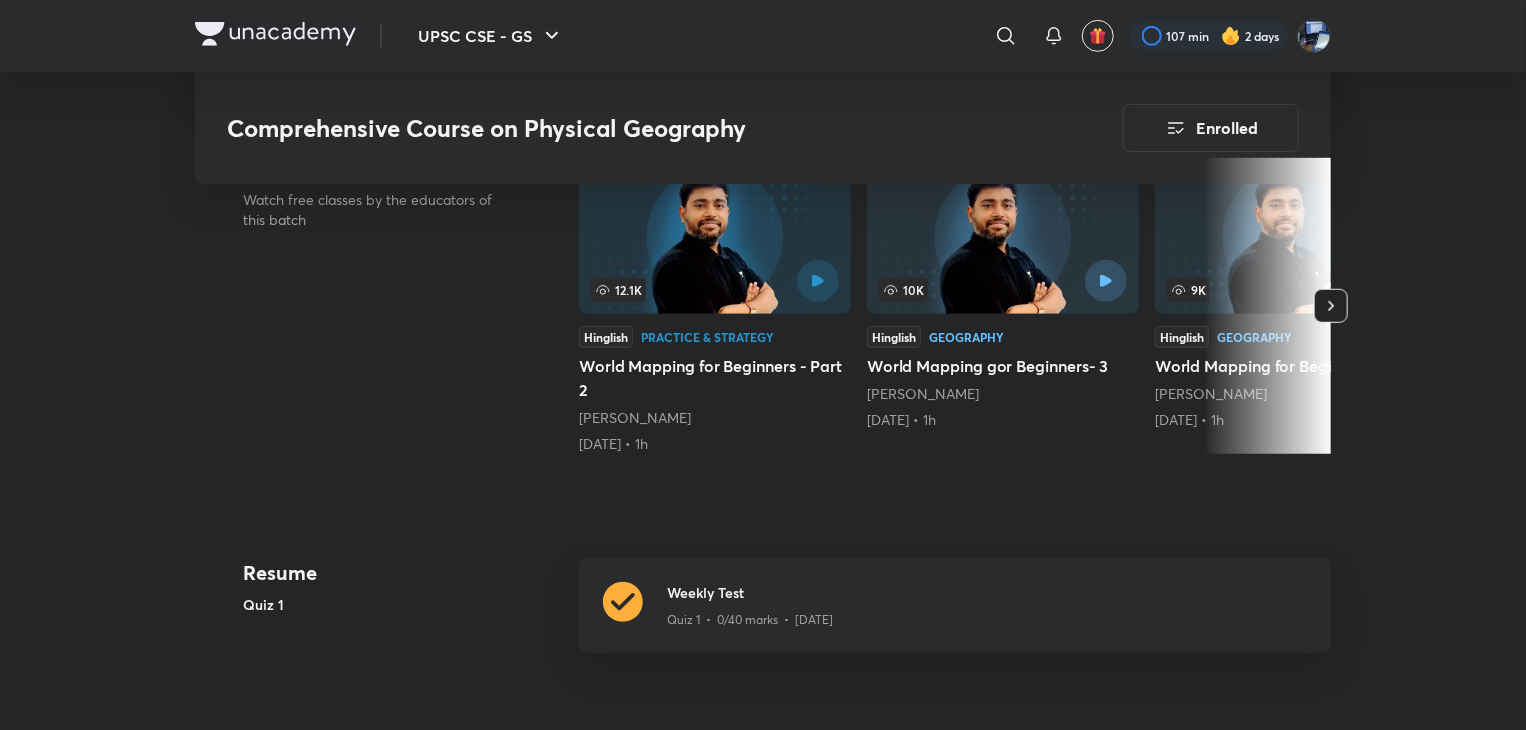click 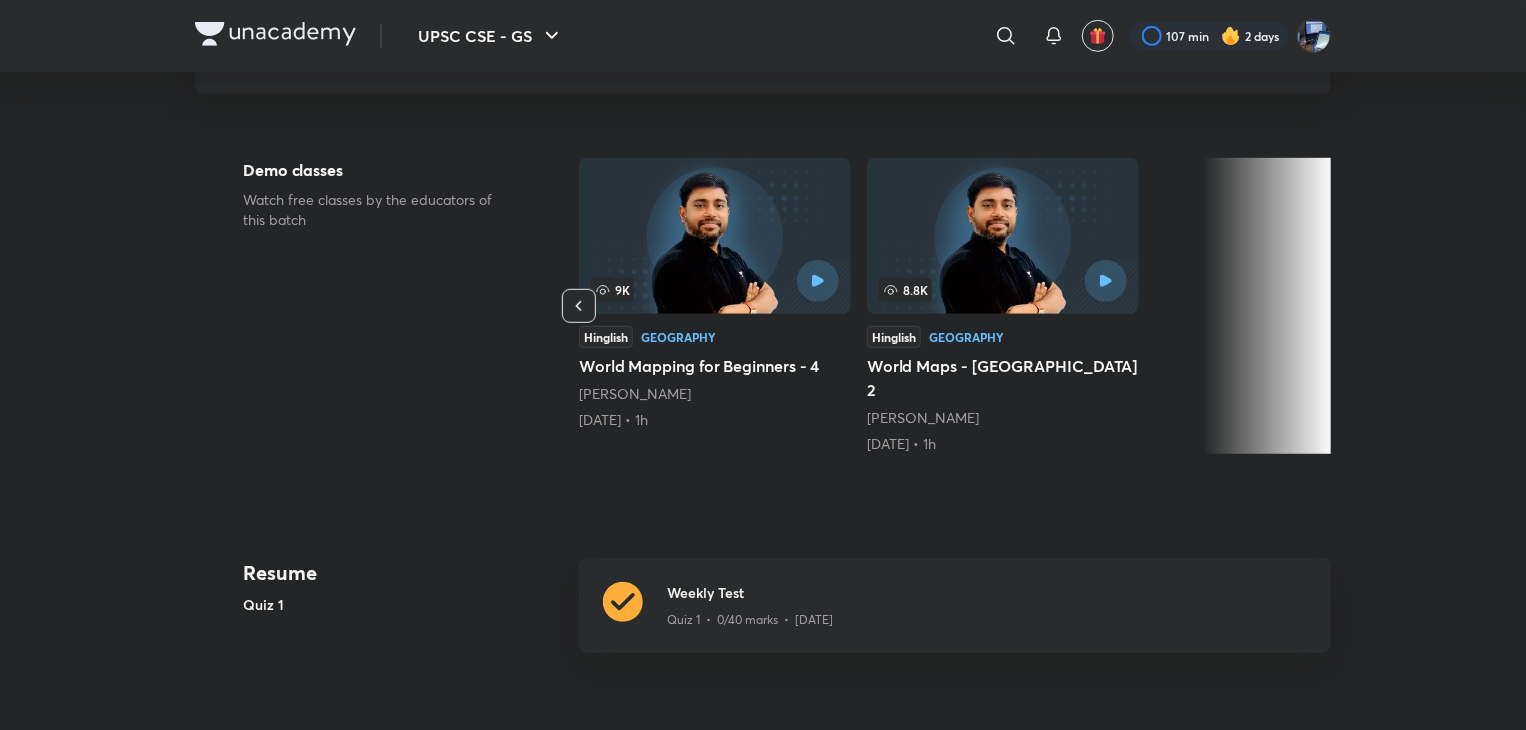 scroll, scrollTop: 0, scrollLeft: 0, axis: both 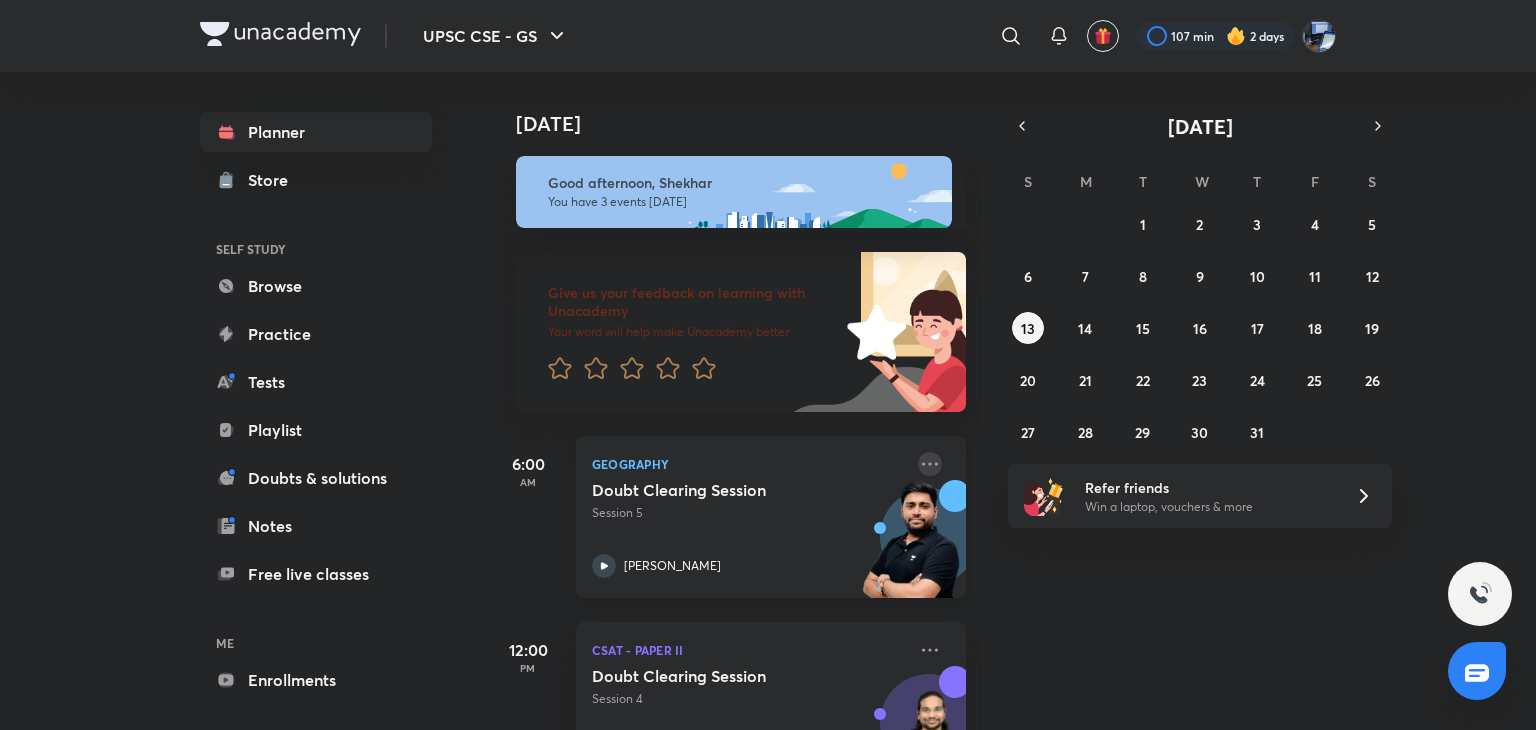 click 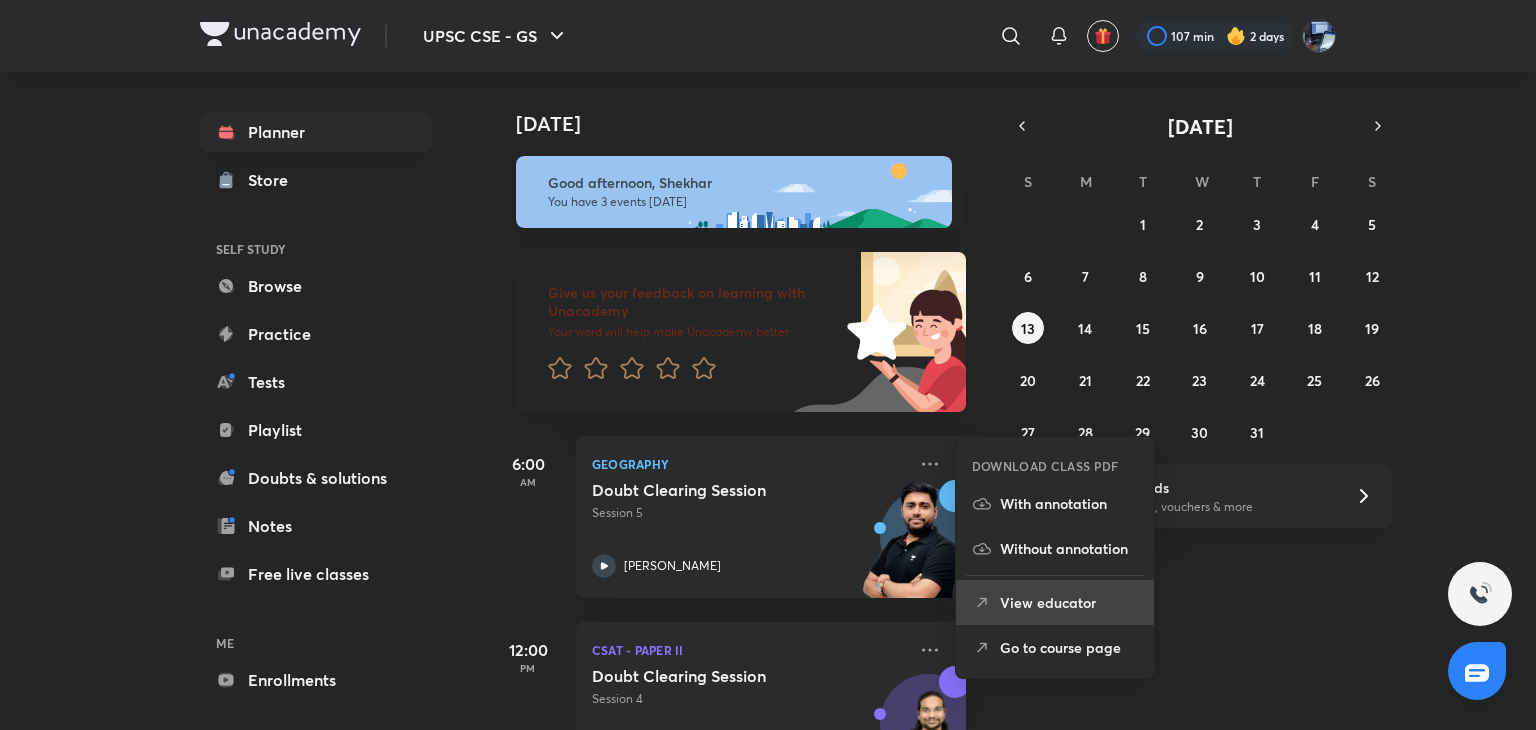 click on "View educator" at bounding box center [1069, 602] 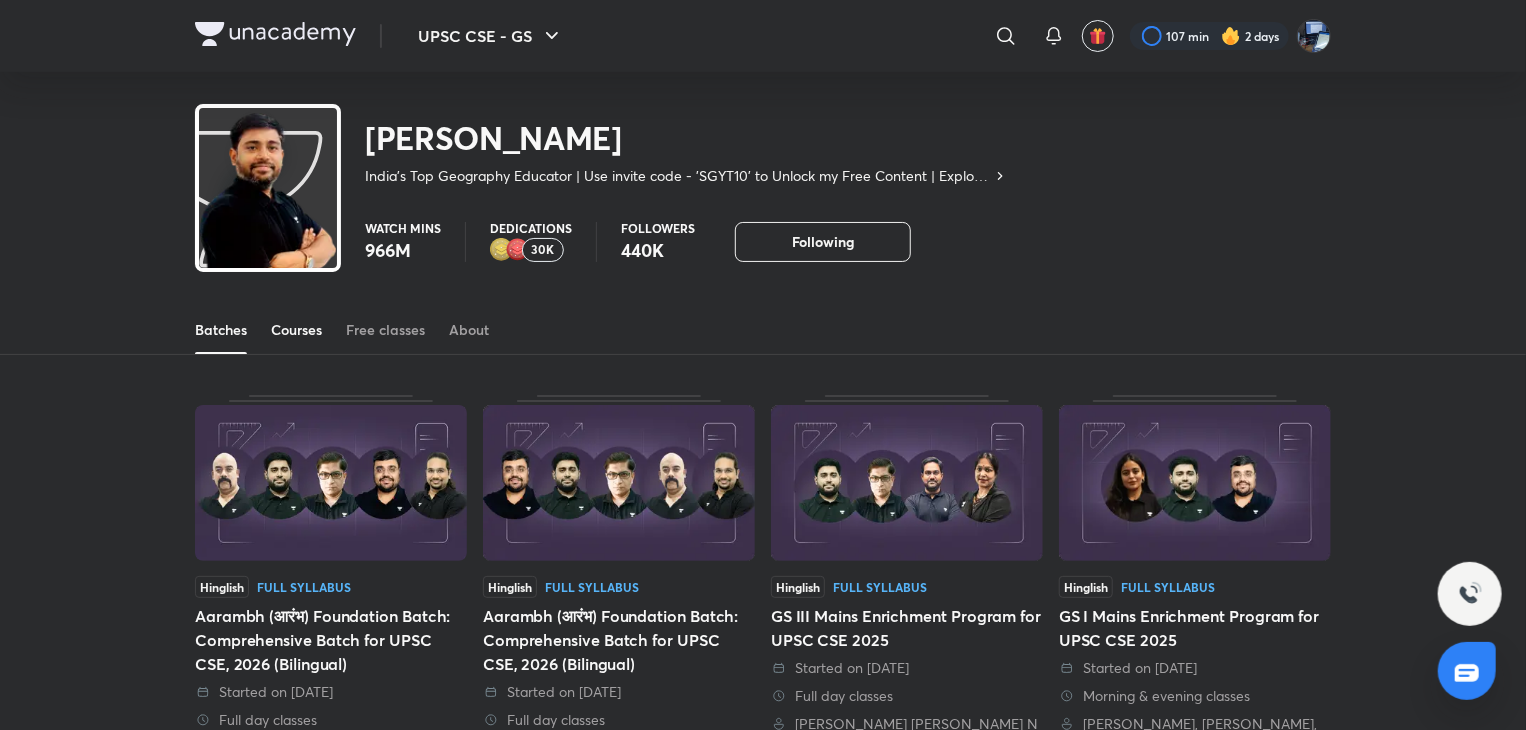 click on "Courses" at bounding box center [296, 330] 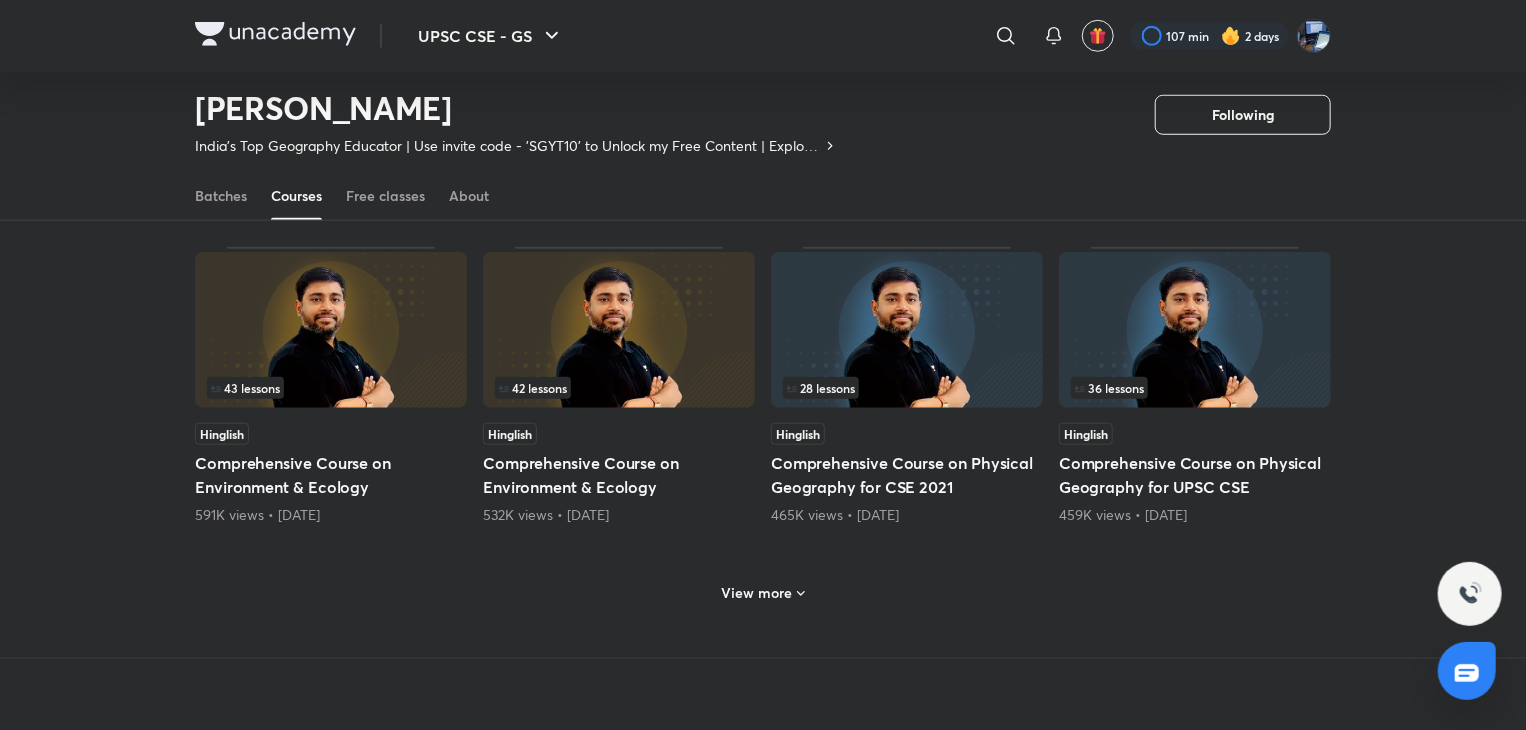 scroll, scrollTop: 807, scrollLeft: 0, axis: vertical 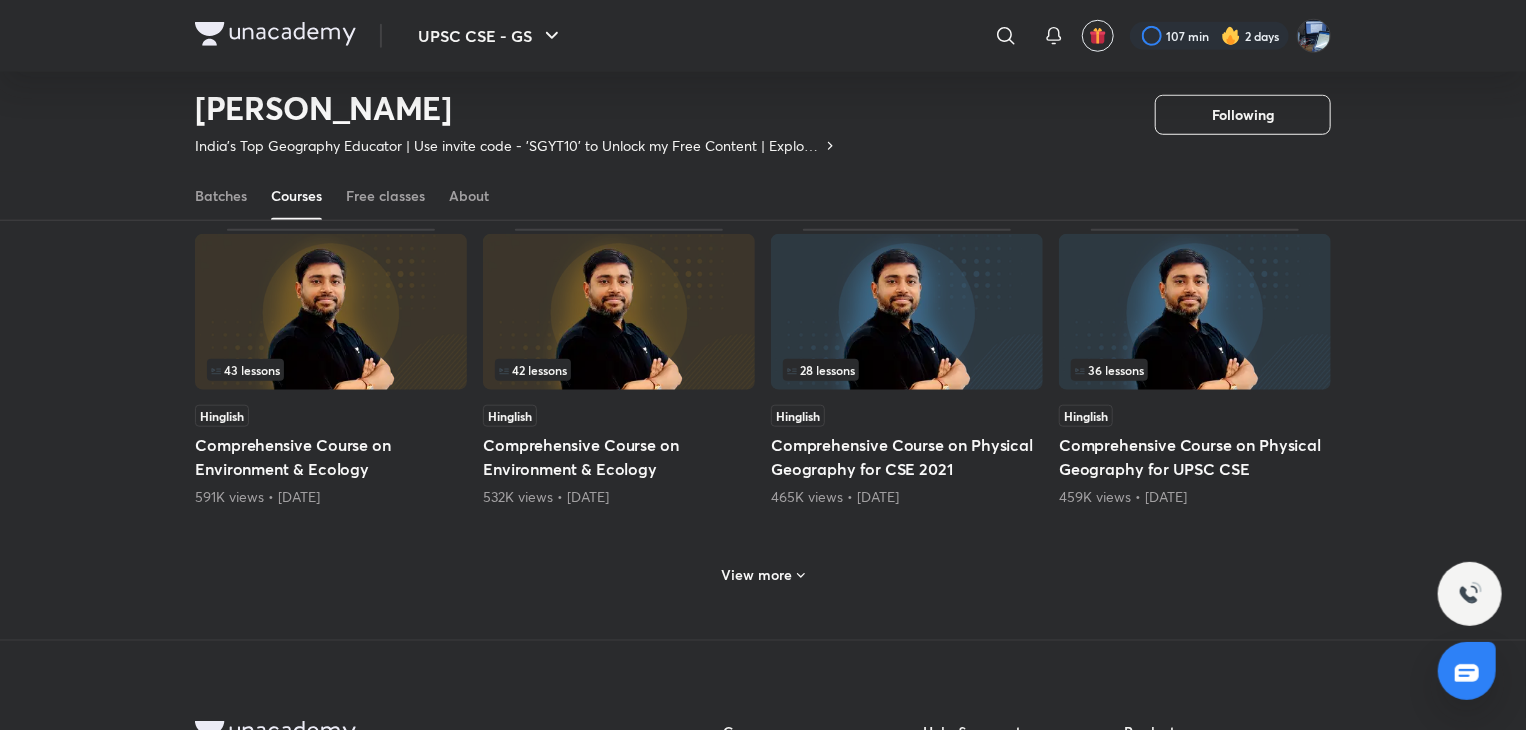 click on "View more" at bounding box center [757, 575] 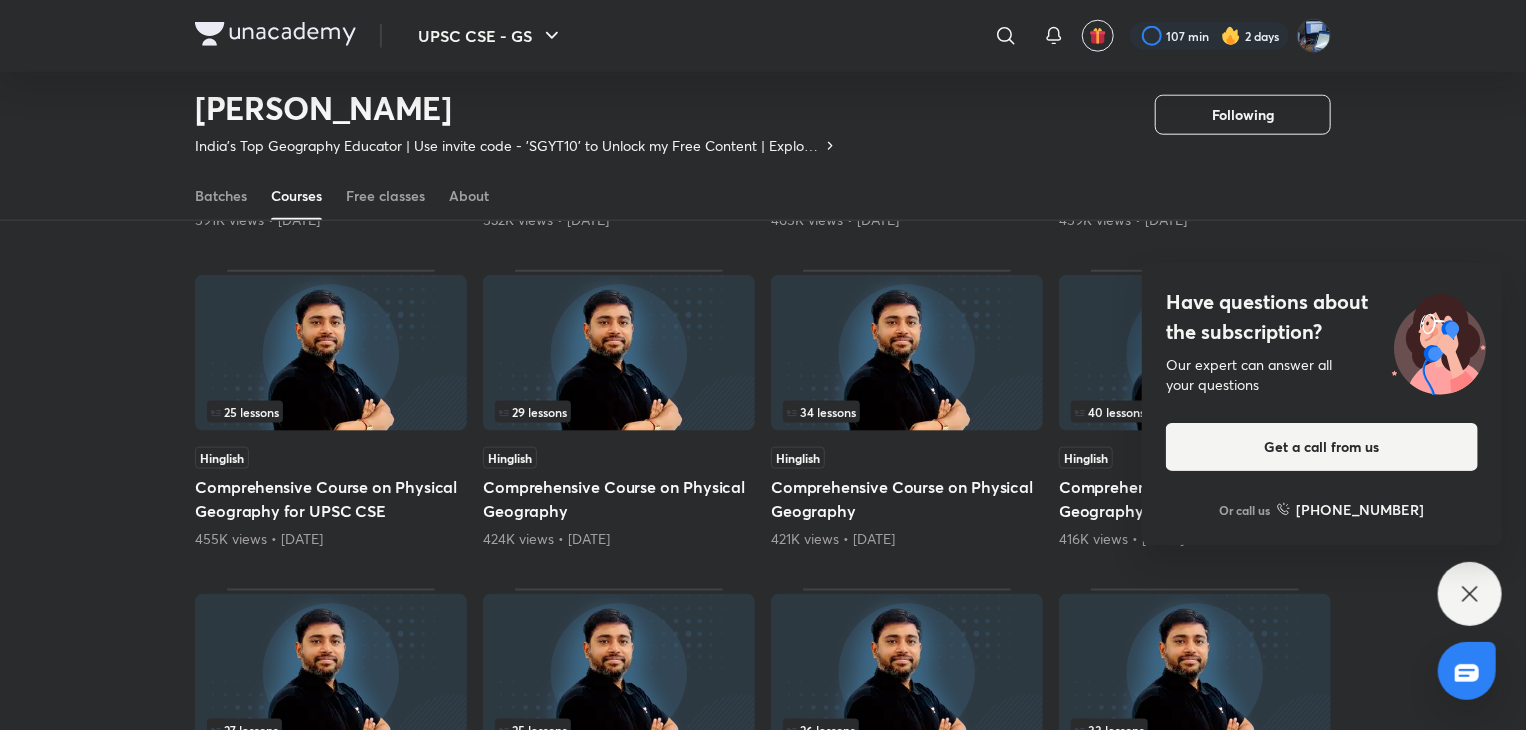 scroll, scrollTop: 1167, scrollLeft: 0, axis: vertical 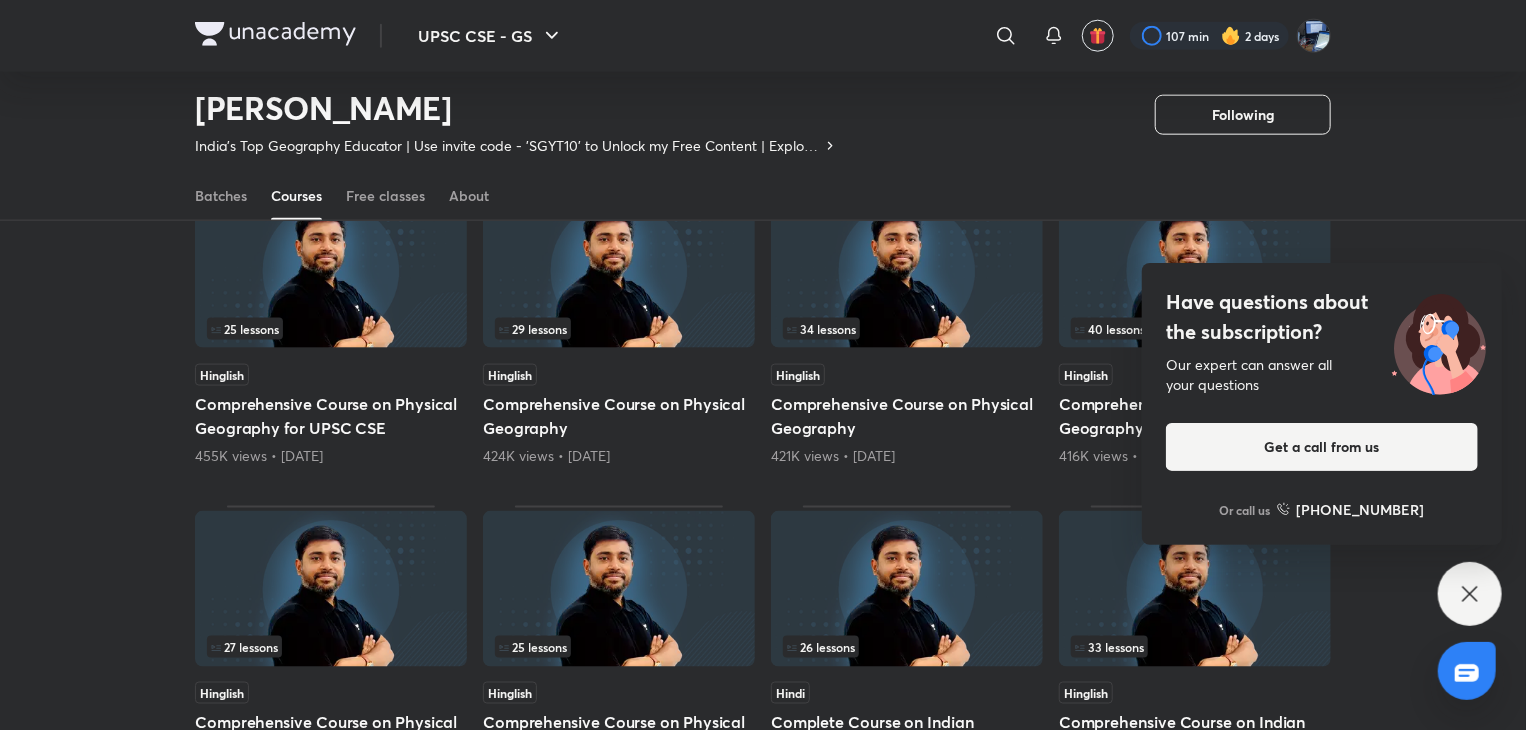 click on "Have questions about the subscription? Our expert can answer all your questions Get a call from us Or call us [PHONE_NUMBER]" at bounding box center [1470, 594] 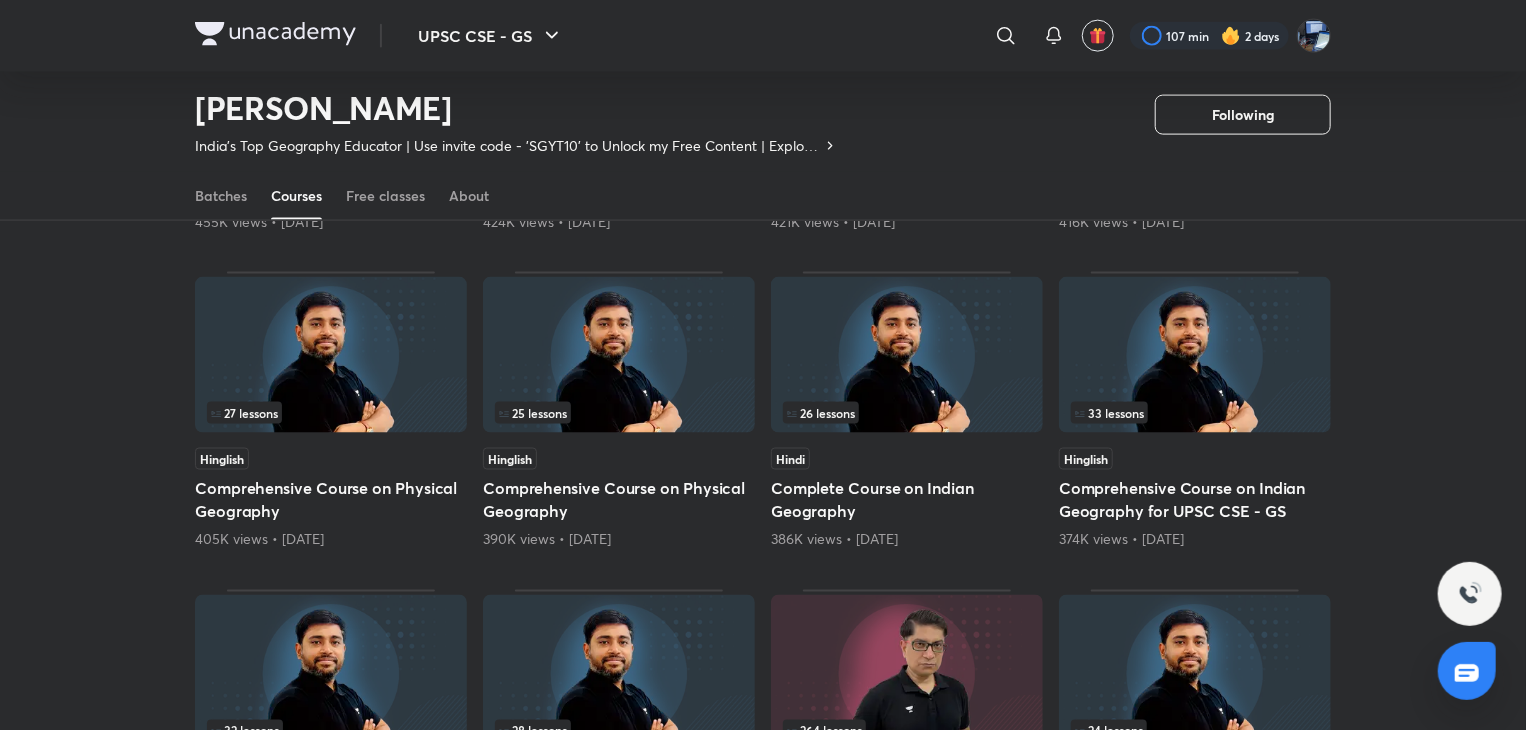 scroll, scrollTop: 1447, scrollLeft: 0, axis: vertical 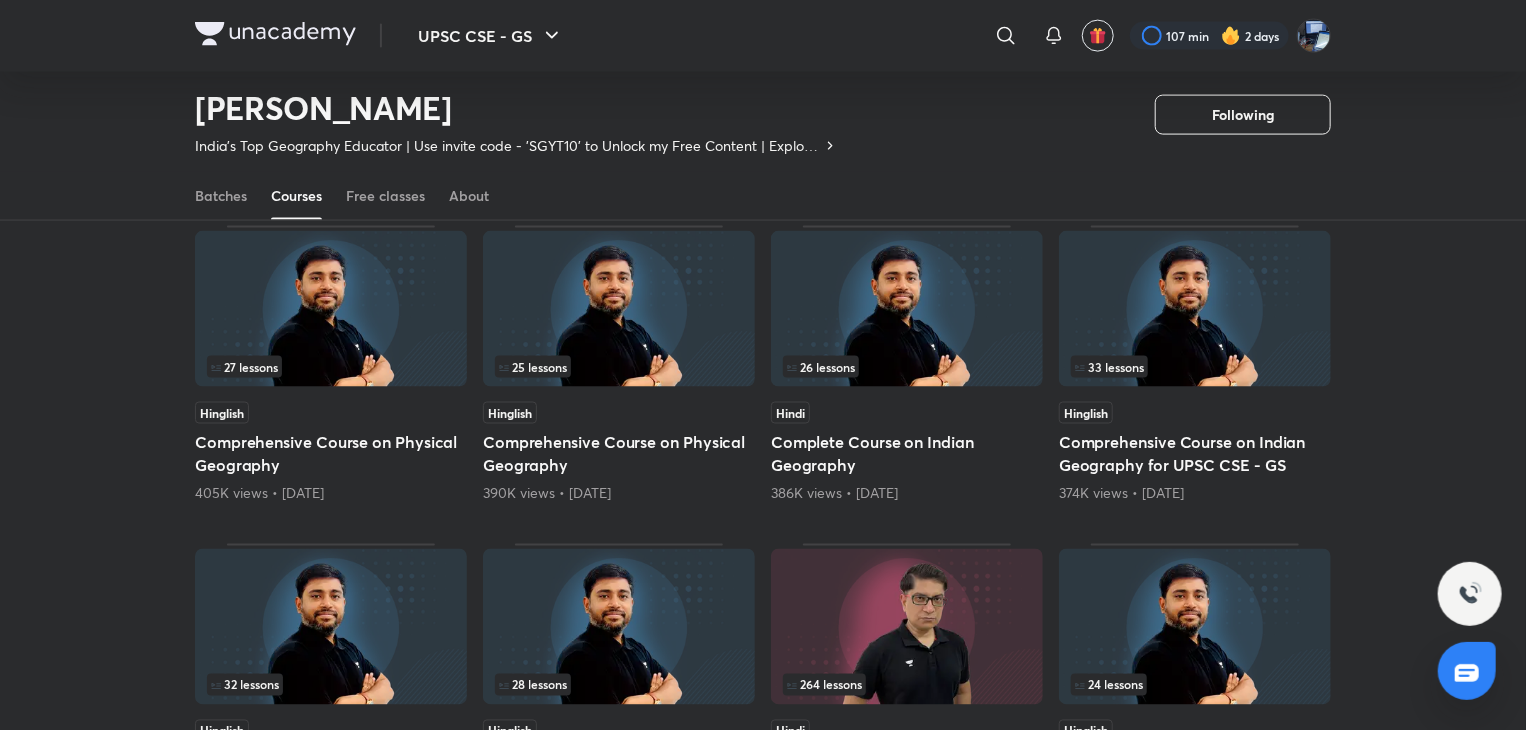 click at bounding box center [907, 309] 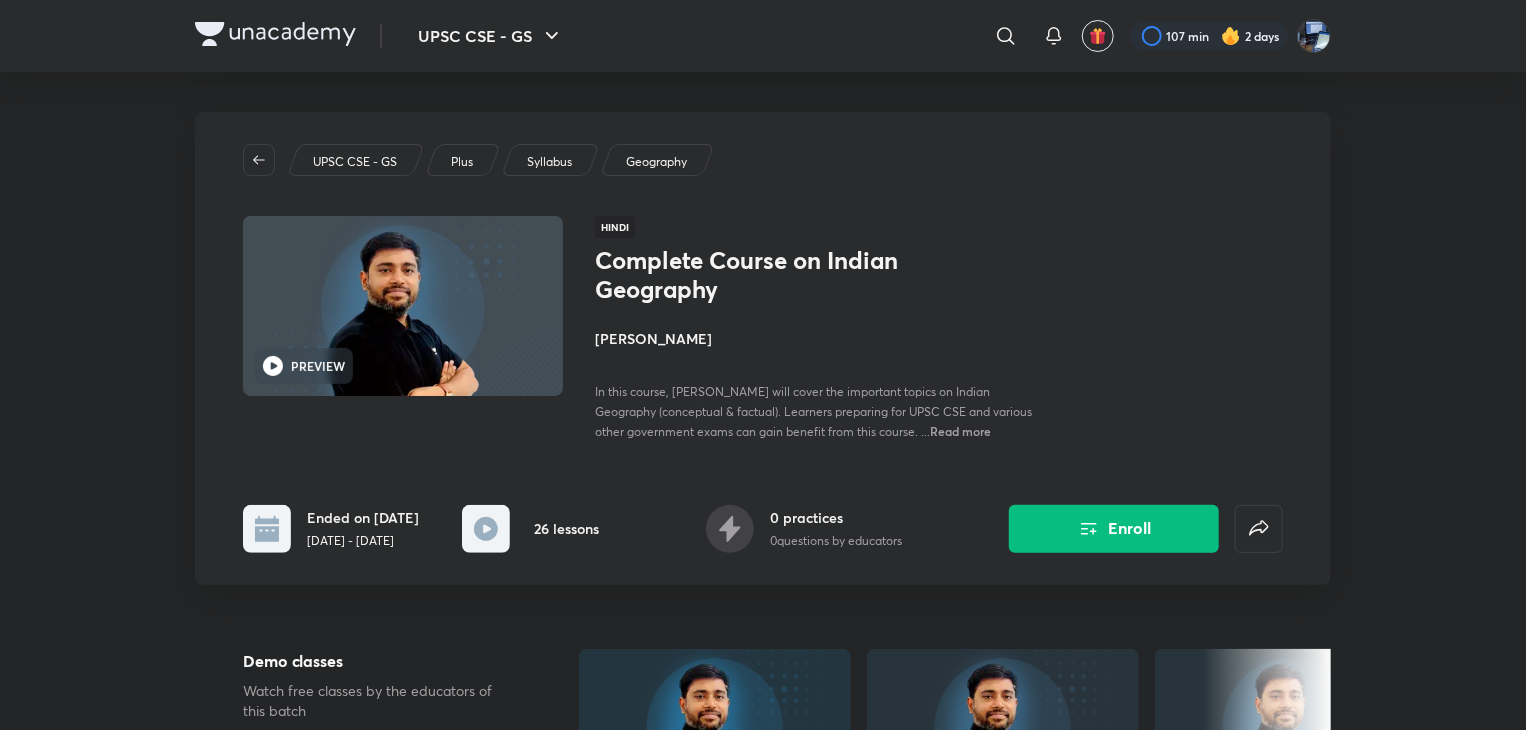 scroll, scrollTop: 40, scrollLeft: 0, axis: vertical 